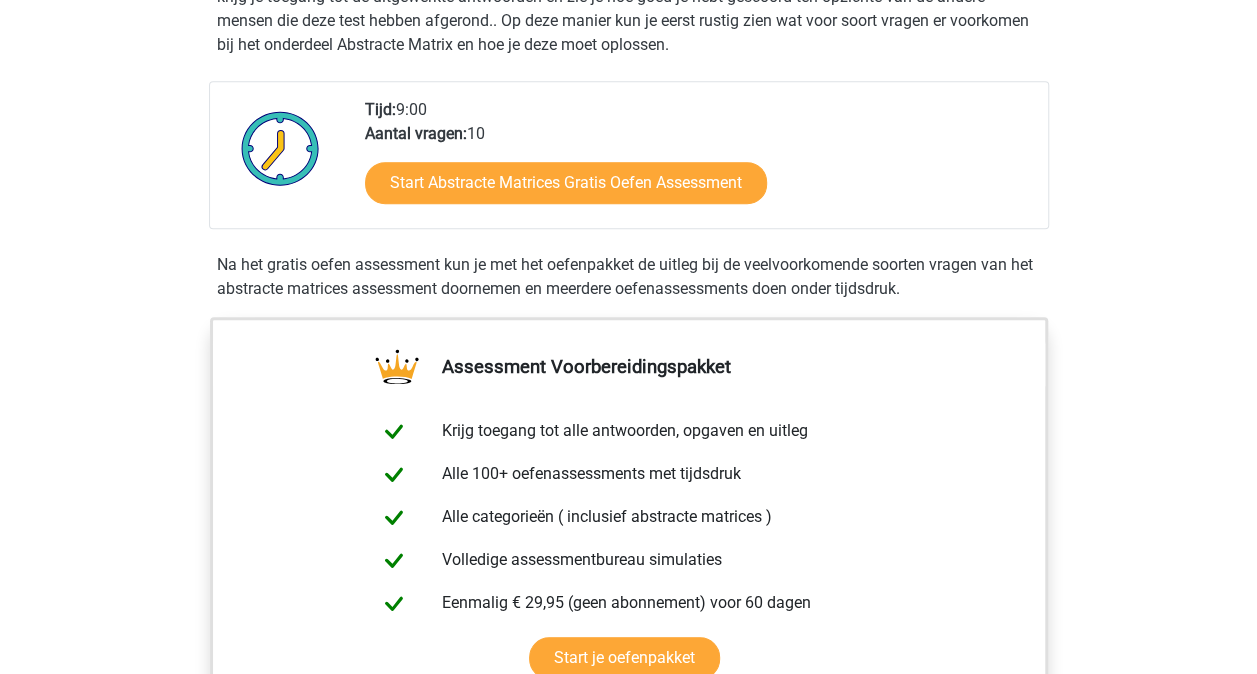 scroll, scrollTop: 360, scrollLeft: 0, axis: vertical 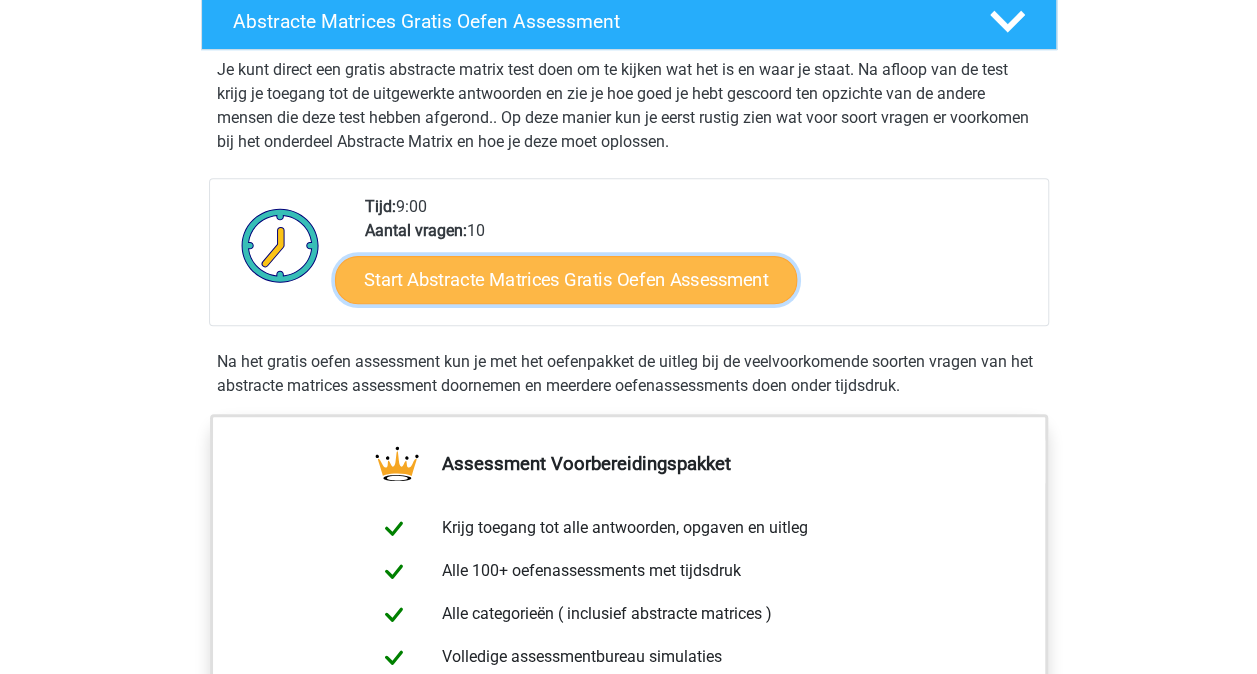 click on "Start Abstracte Matrices
Gratis Oefen Assessment" at bounding box center [566, 279] 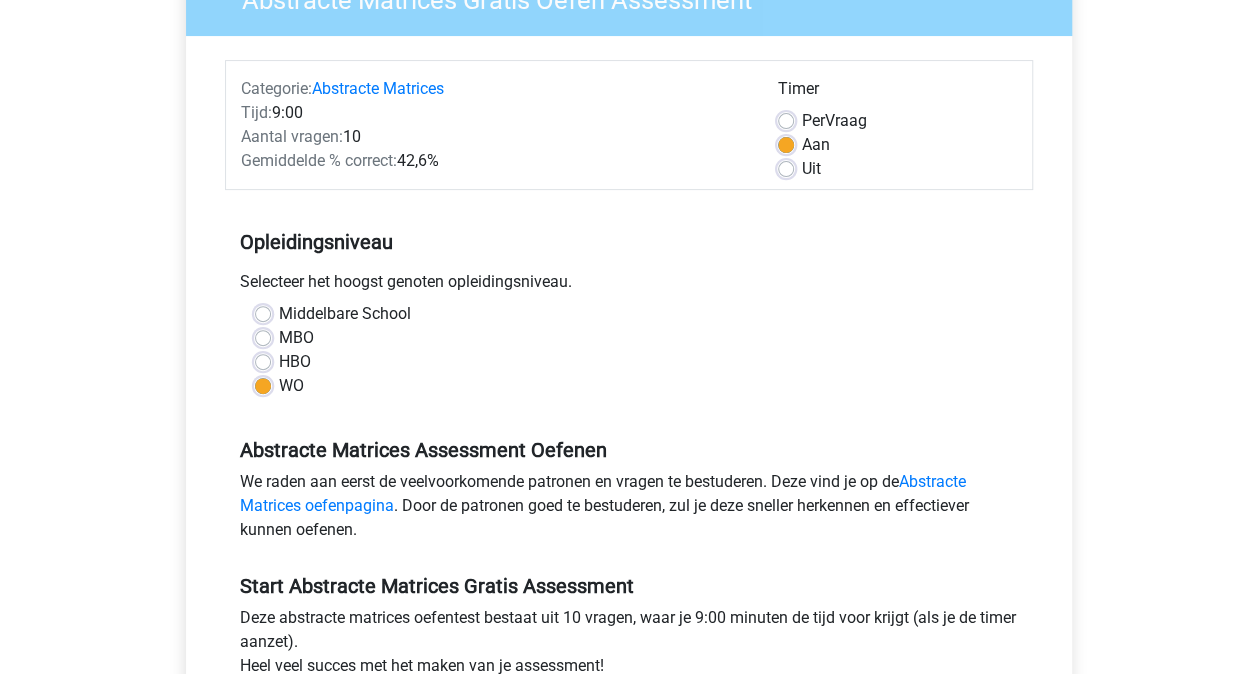 scroll, scrollTop: 500, scrollLeft: 0, axis: vertical 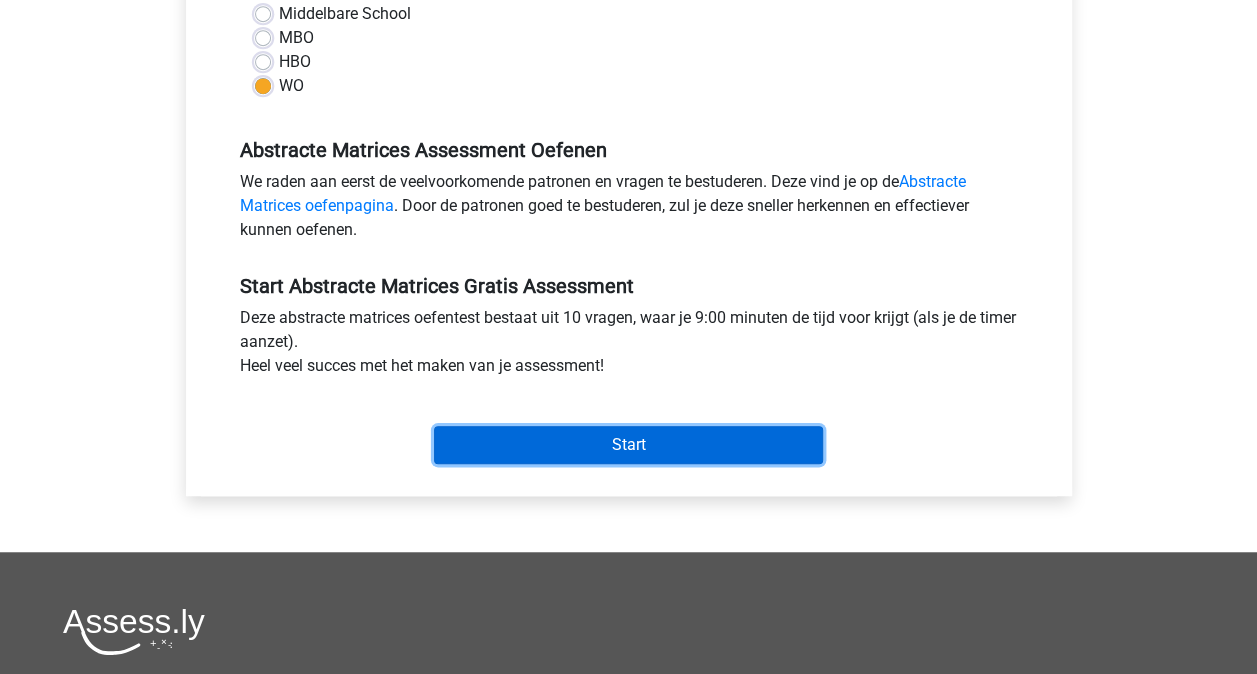 click on "Start" at bounding box center [628, 445] 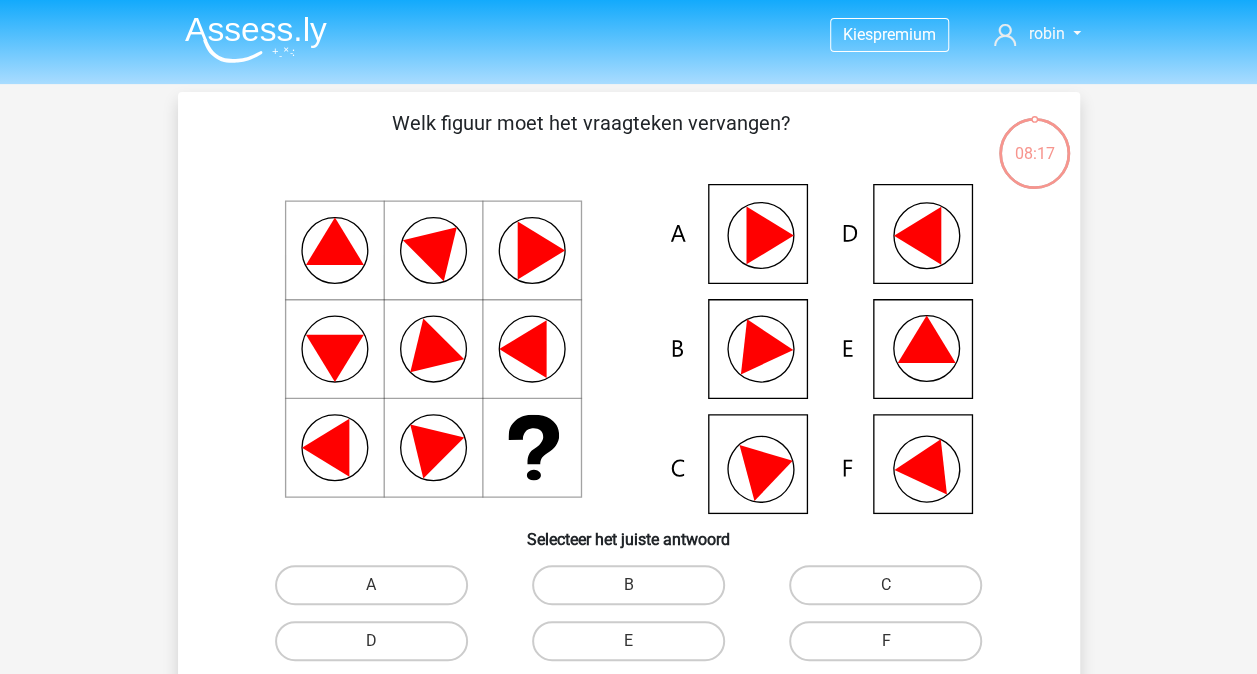 scroll, scrollTop: 100, scrollLeft: 0, axis: vertical 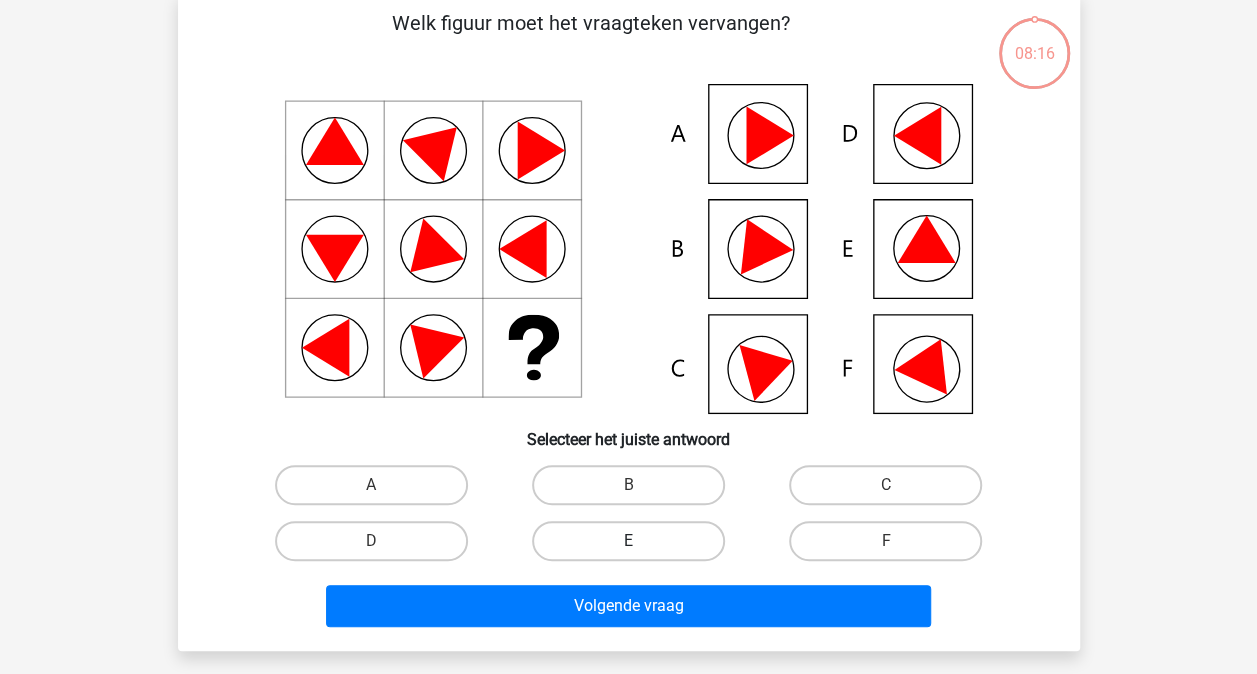 click on "E" at bounding box center (628, 541) 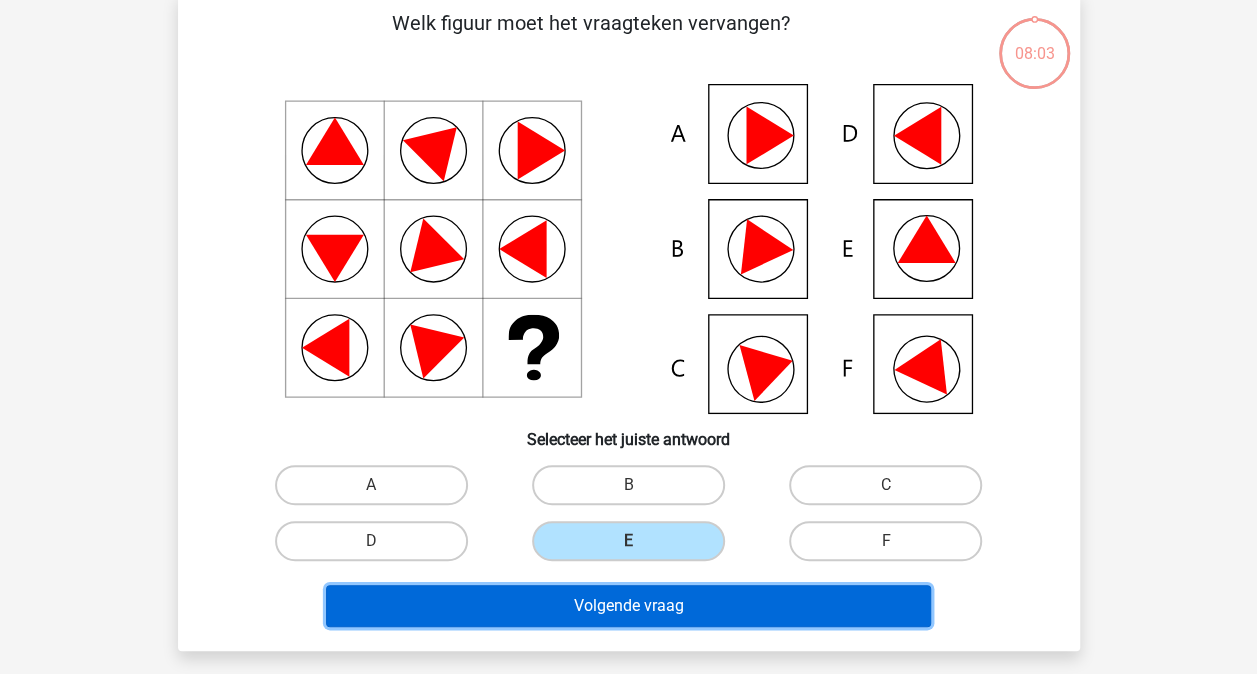 click on "Volgende vraag" at bounding box center (628, 606) 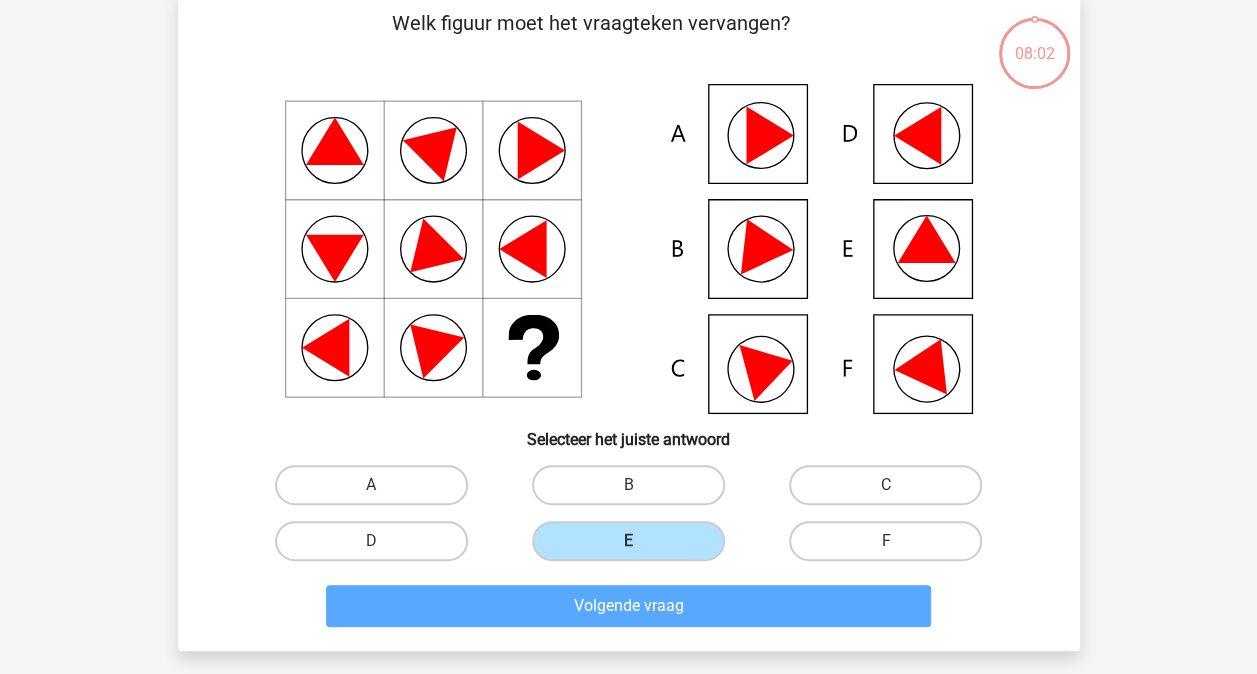 scroll, scrollTop: 92, scrollLeft: 0, axis: vertical 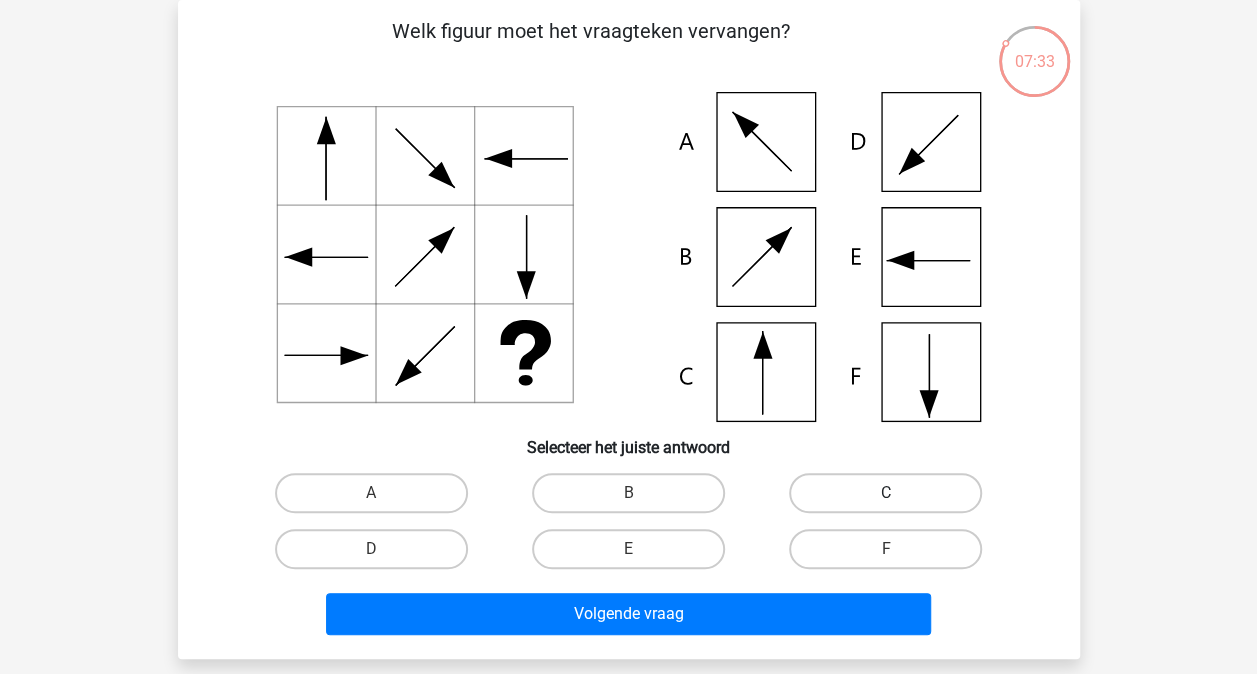 click on "C" at bounding box center (885, 493) 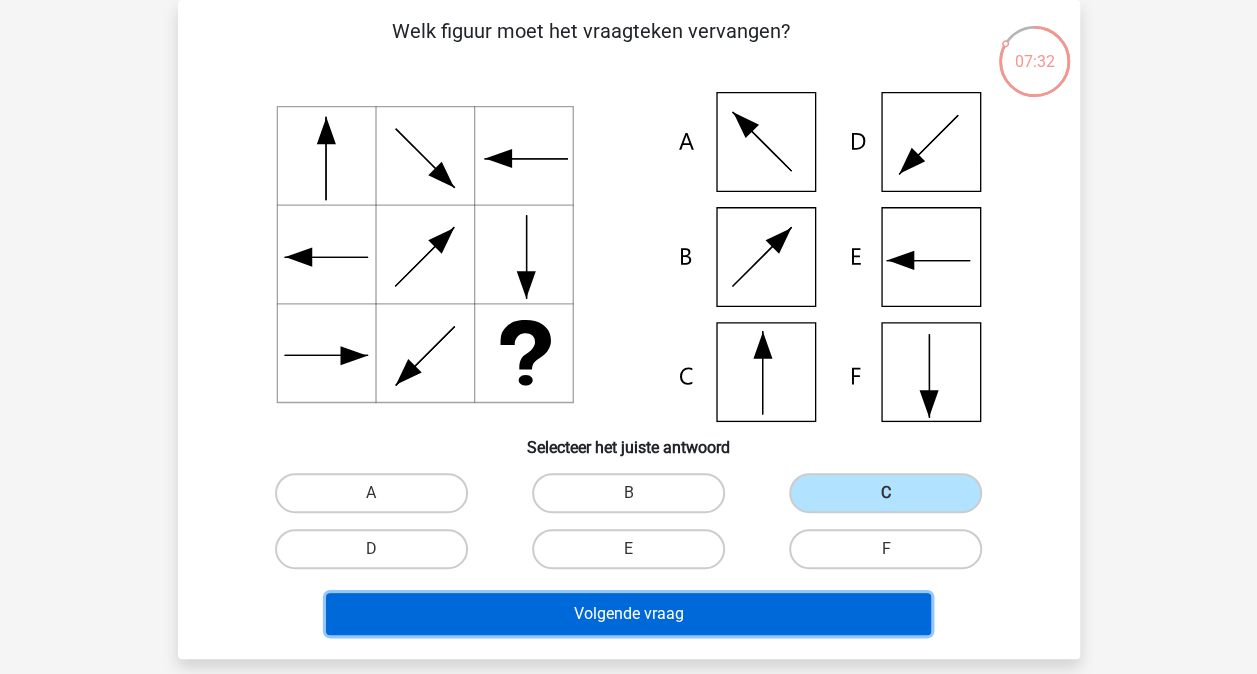 click on "Volgende vraag" at bounding box center (628, 614) 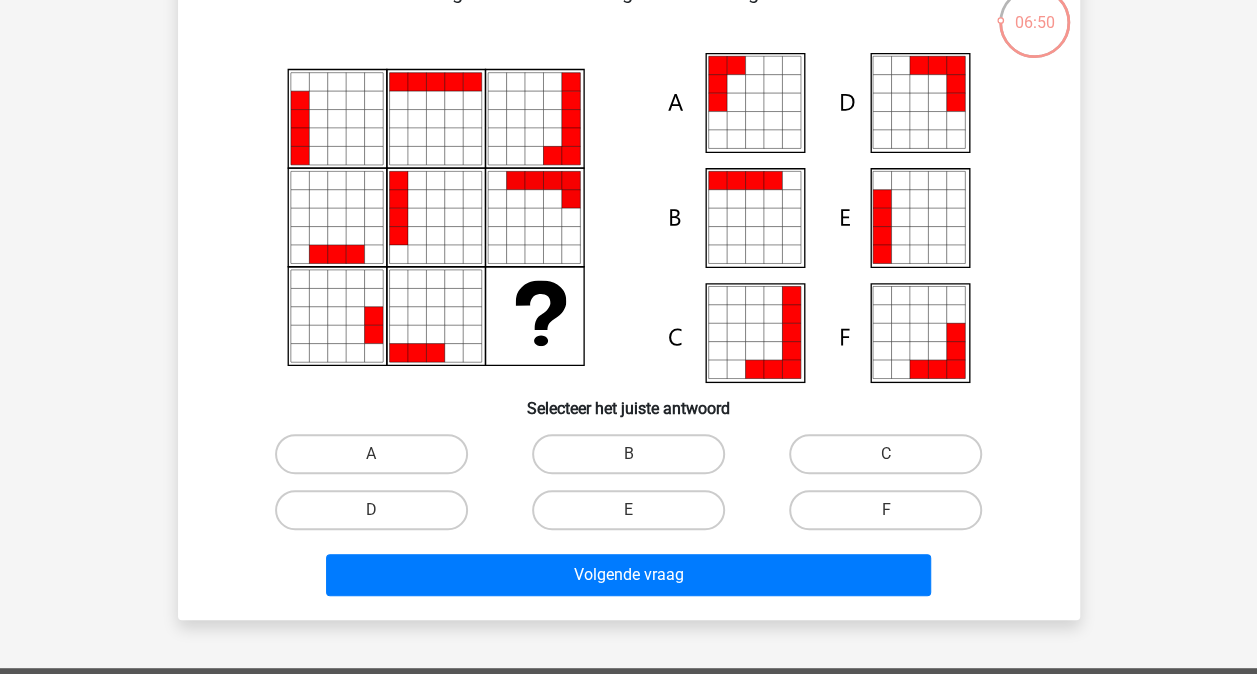 scroll, scrollTop: 100, scrollLeft: 0, axis: vertical 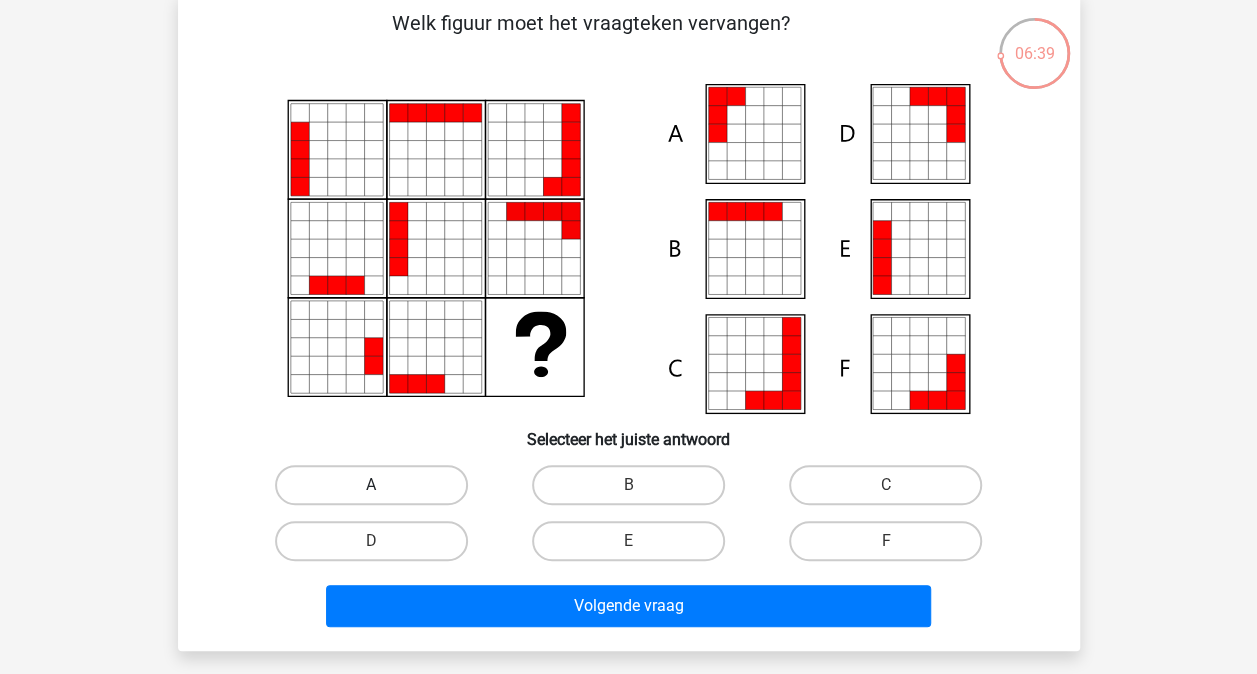 click on "A" at bounding box center (371, 485) 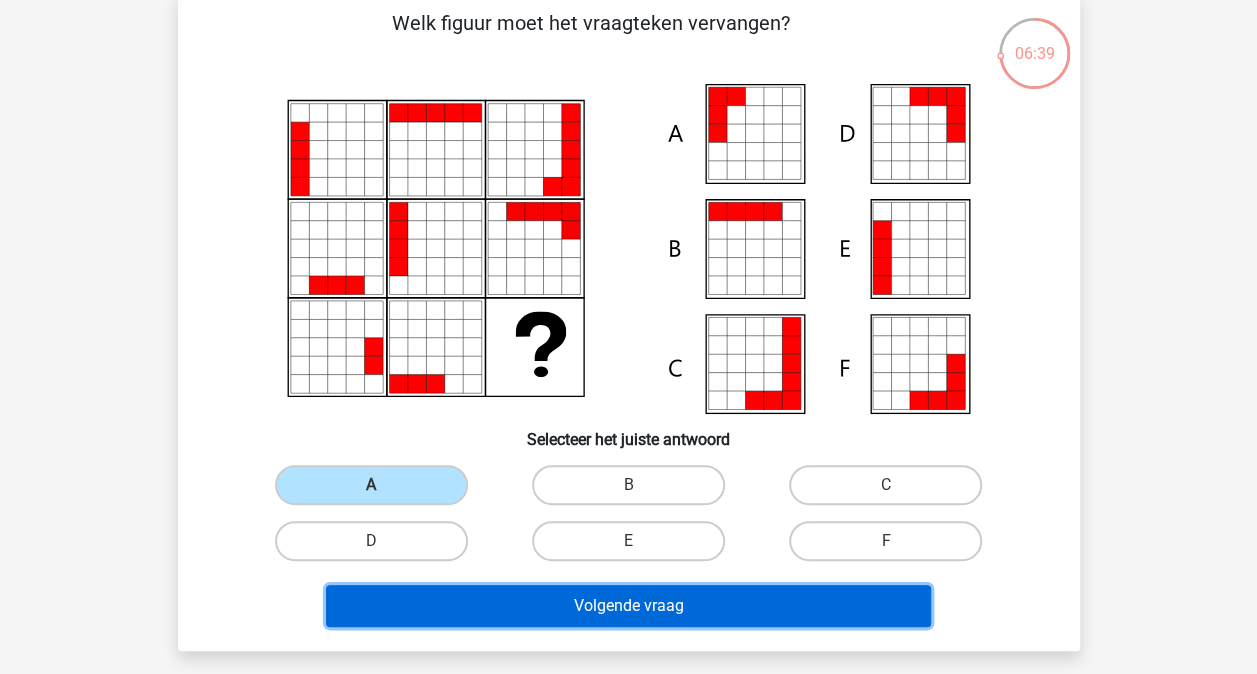 click on "Volgende vraag" at bounding box center (628, 606) 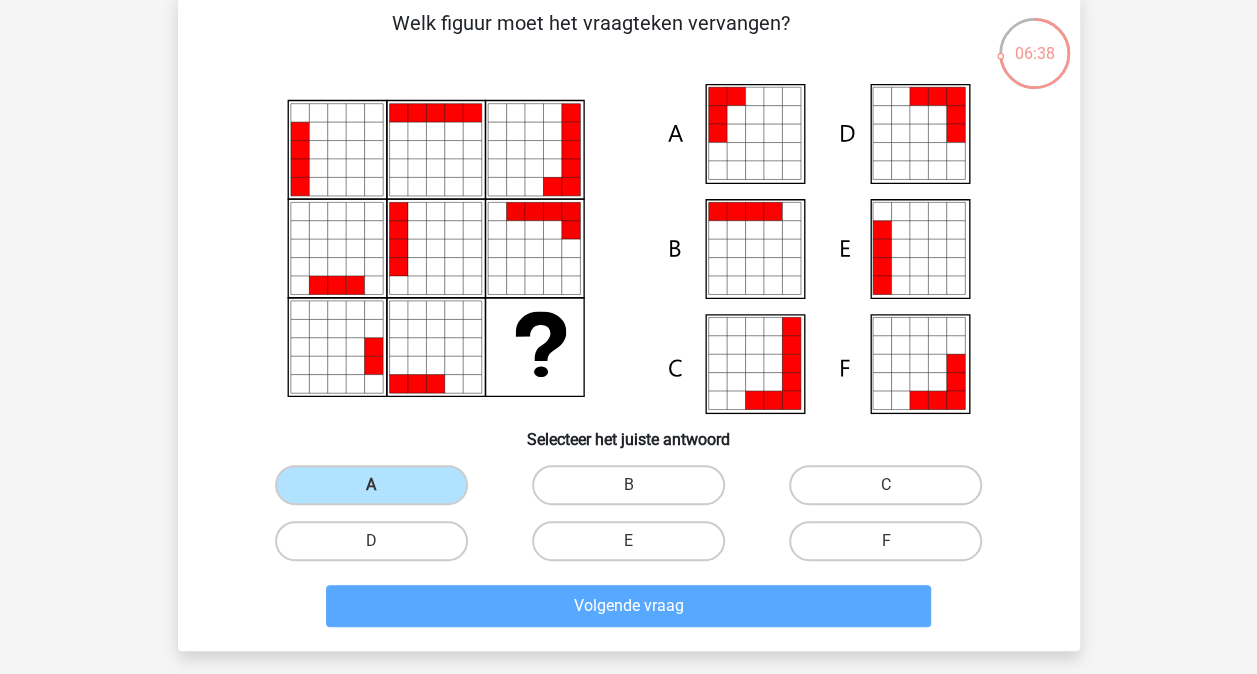 scroll, scrollTop: 92, scrollLeft: 0, axis: vertical 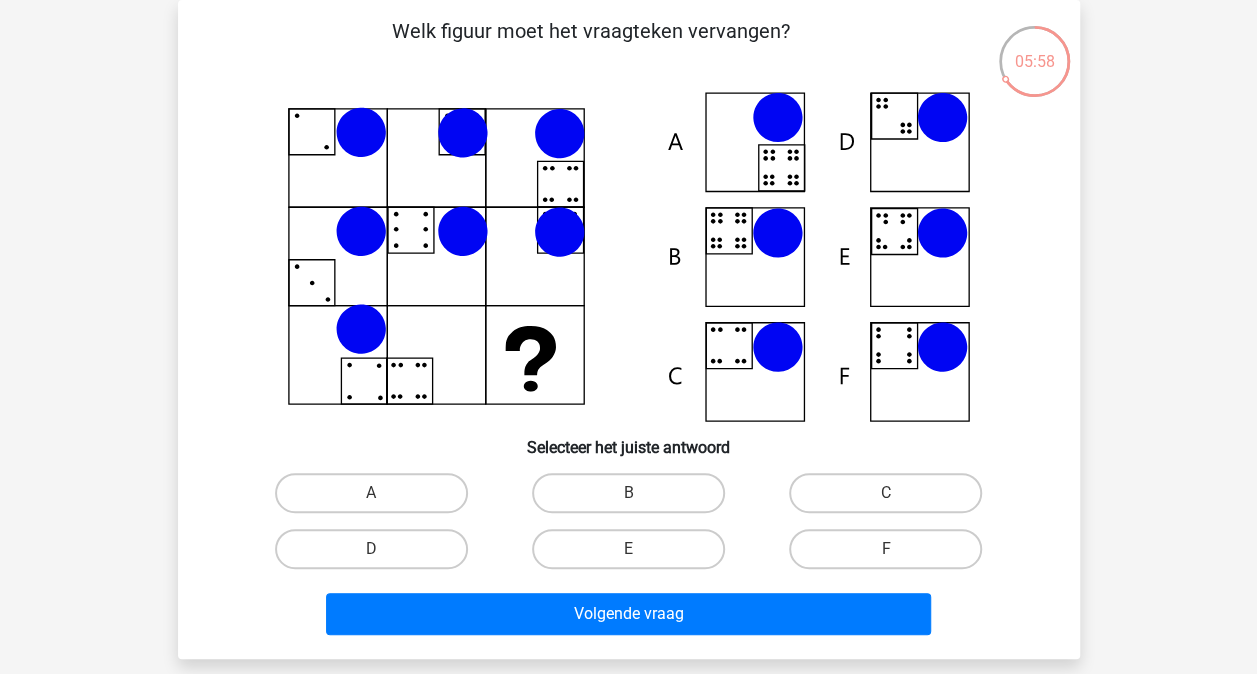 click on "B" at bounding box center (634, 499) 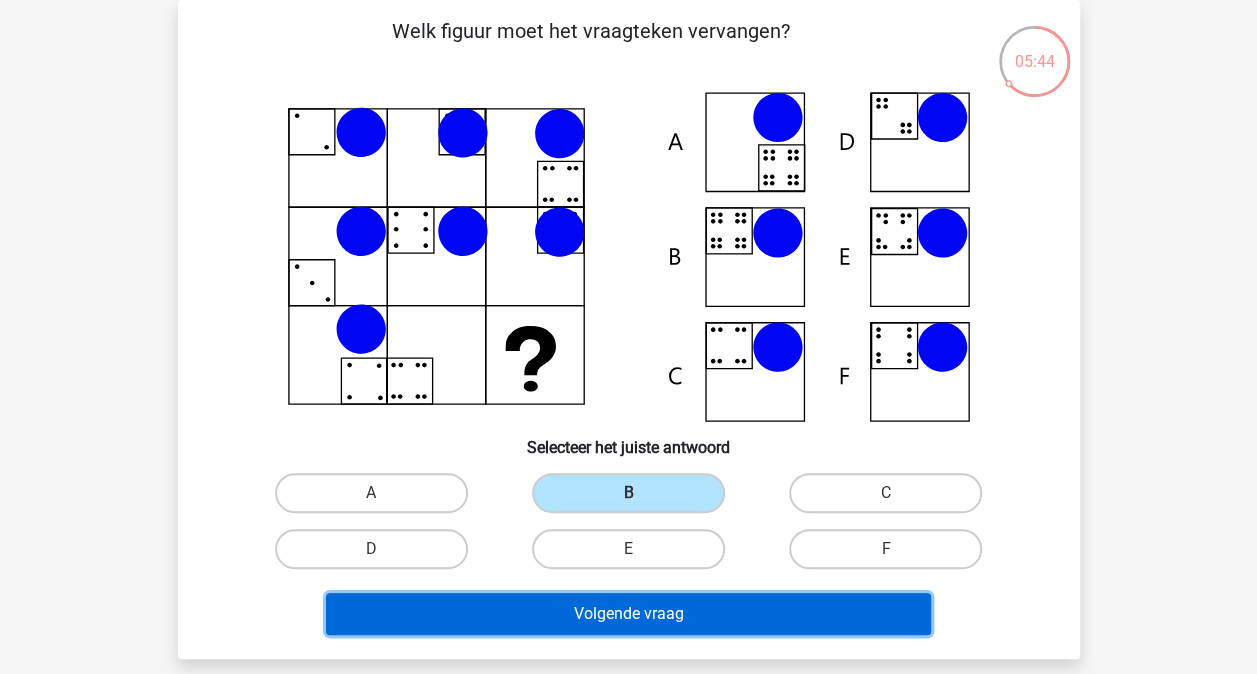 click on "Volgende vraag" at bounding box center [628, 614] 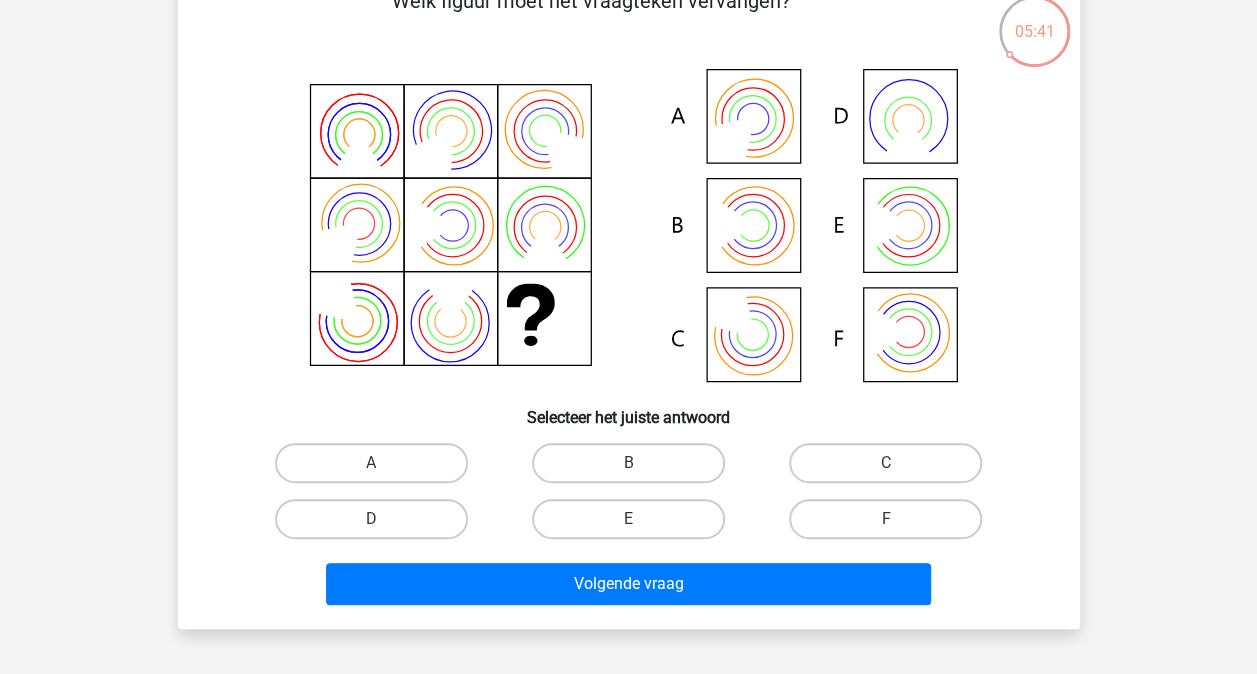 scroll, scrollTop: 100, scrollLeft: 0, axis: vertical 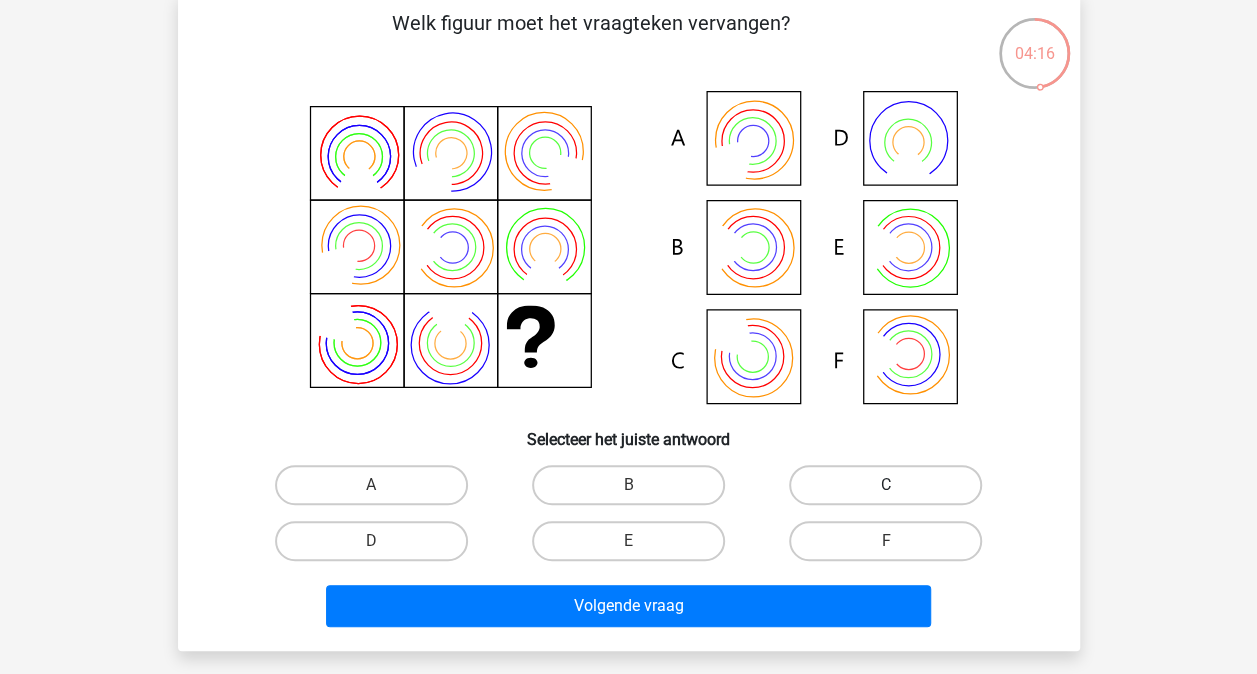 click on "C" at bounding box center [885, 485] 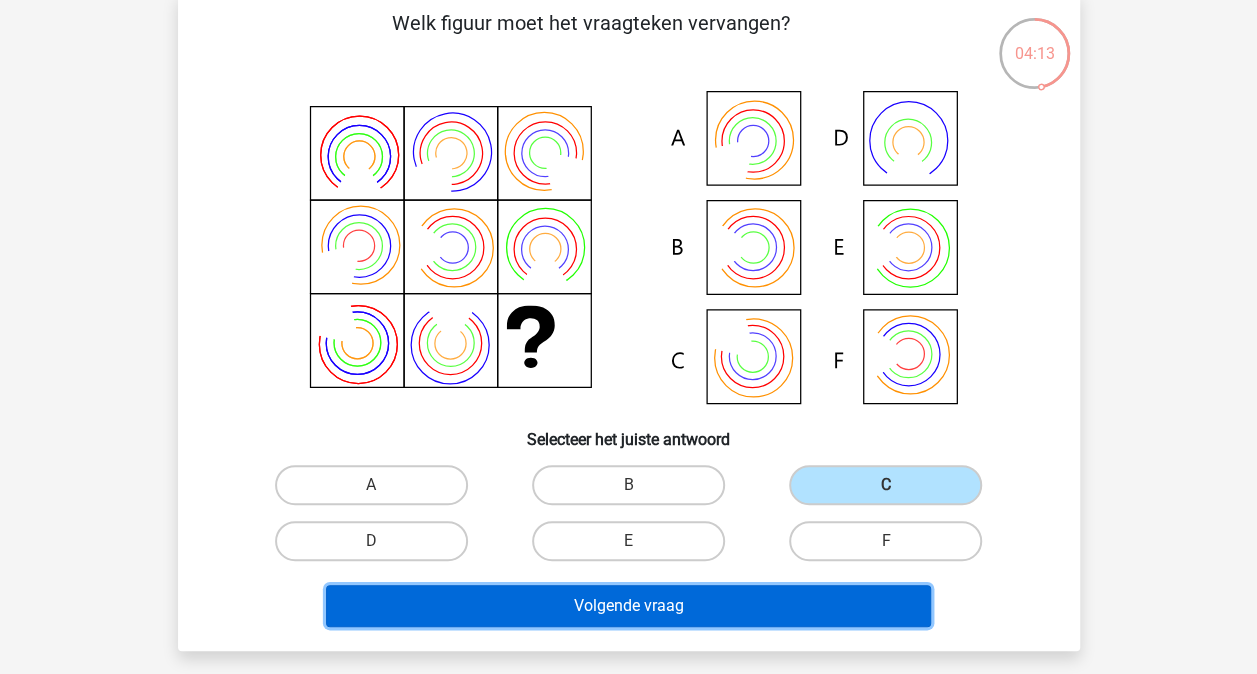 click on "Volgende vraag" at bounding box center [628, 606] 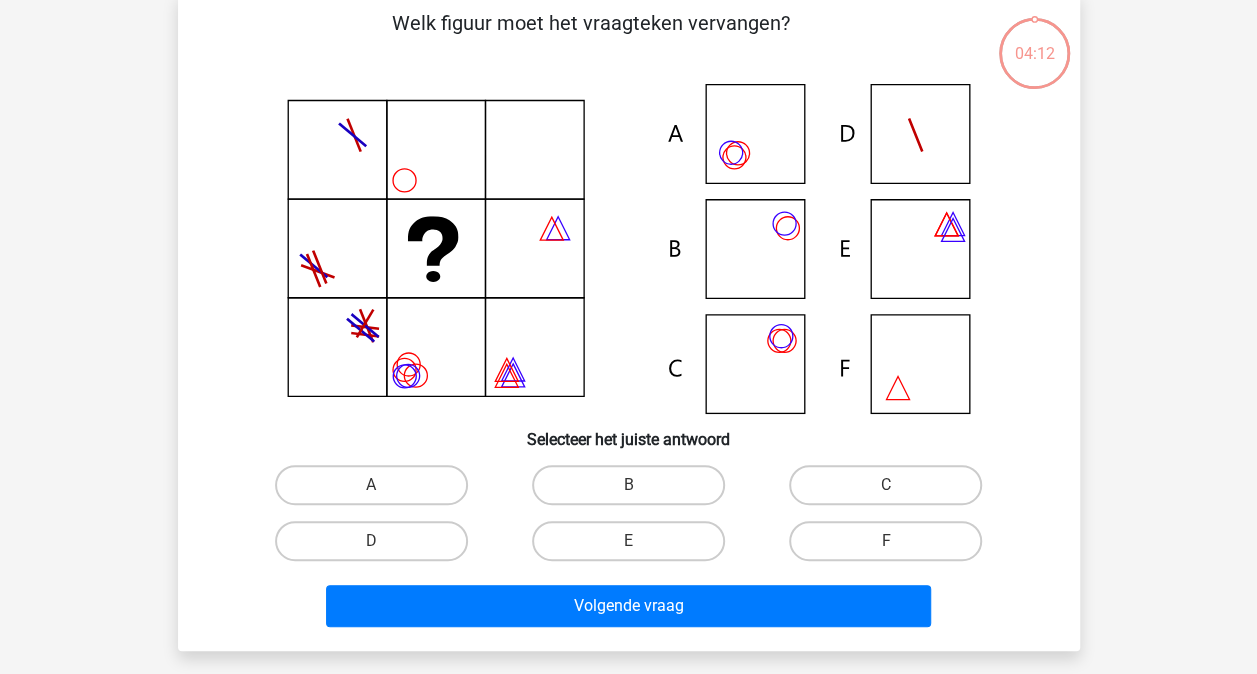 scroll, scrollTop: 92, scrollLeft: 0, axis: vertical 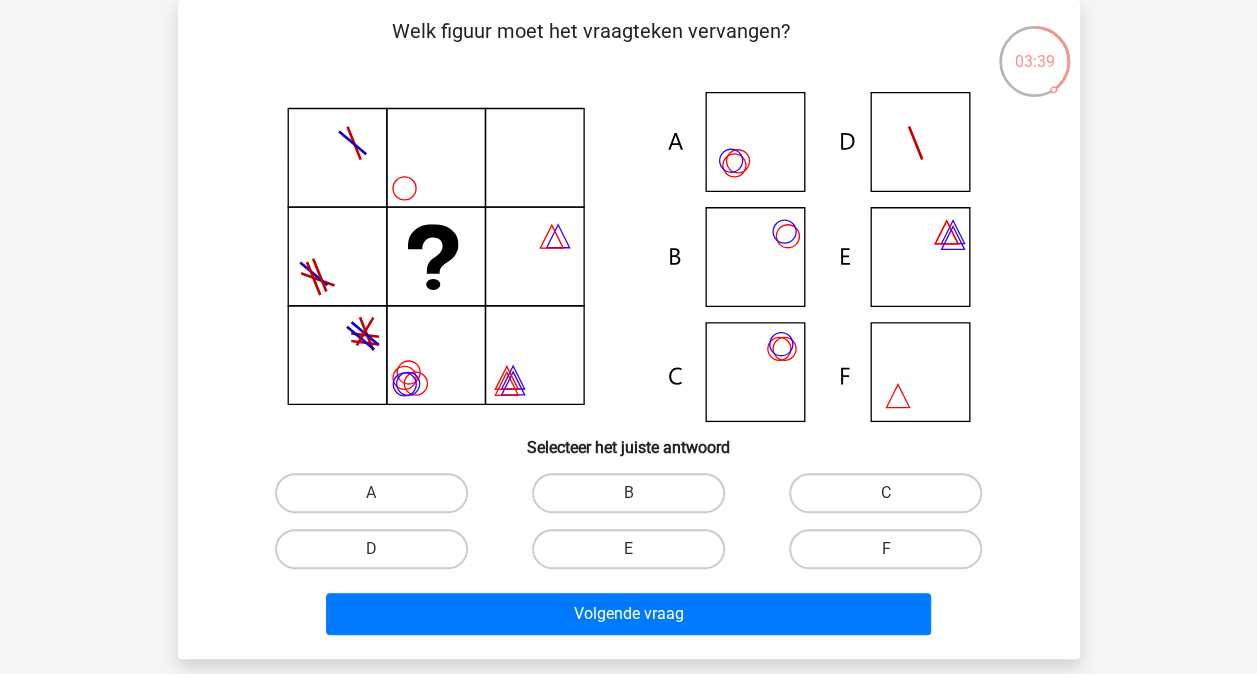 click on "C" at bounding box center (892, 499) 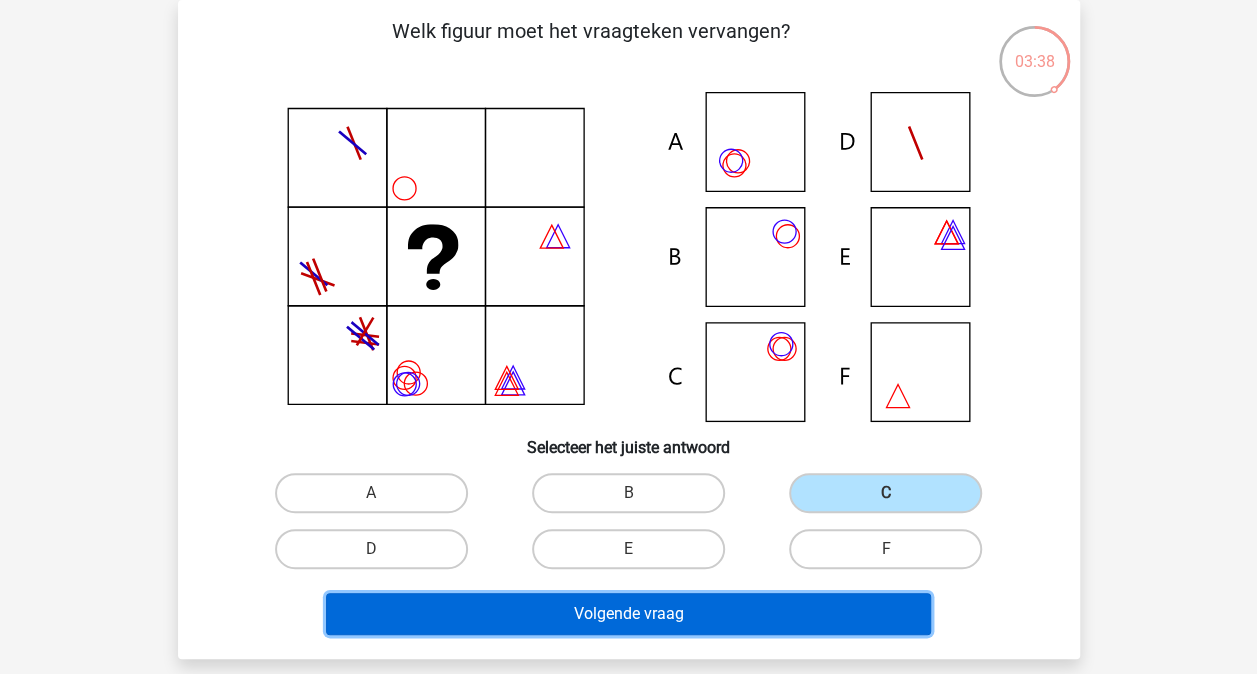 click on "Volgende vraag" at bounding box center (628, 614) 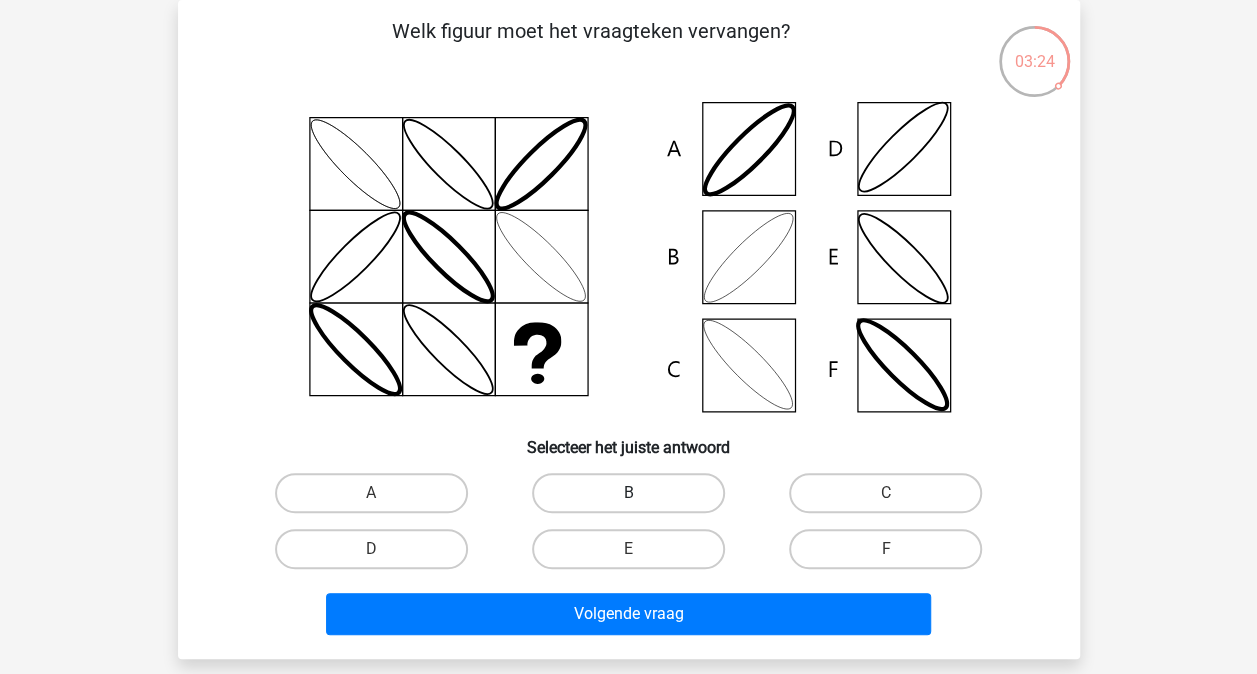 click on "B" at bounding box center (628, 493) 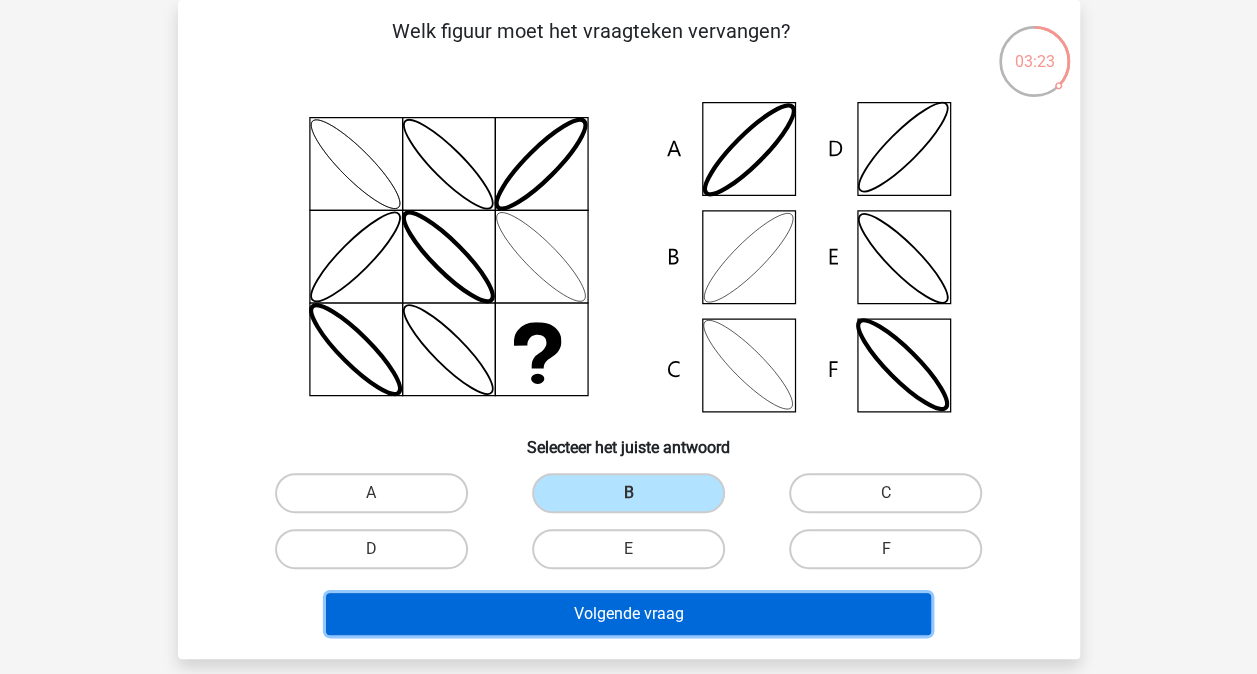 click on "Volgende vraag" at bounding box center [628, 614] 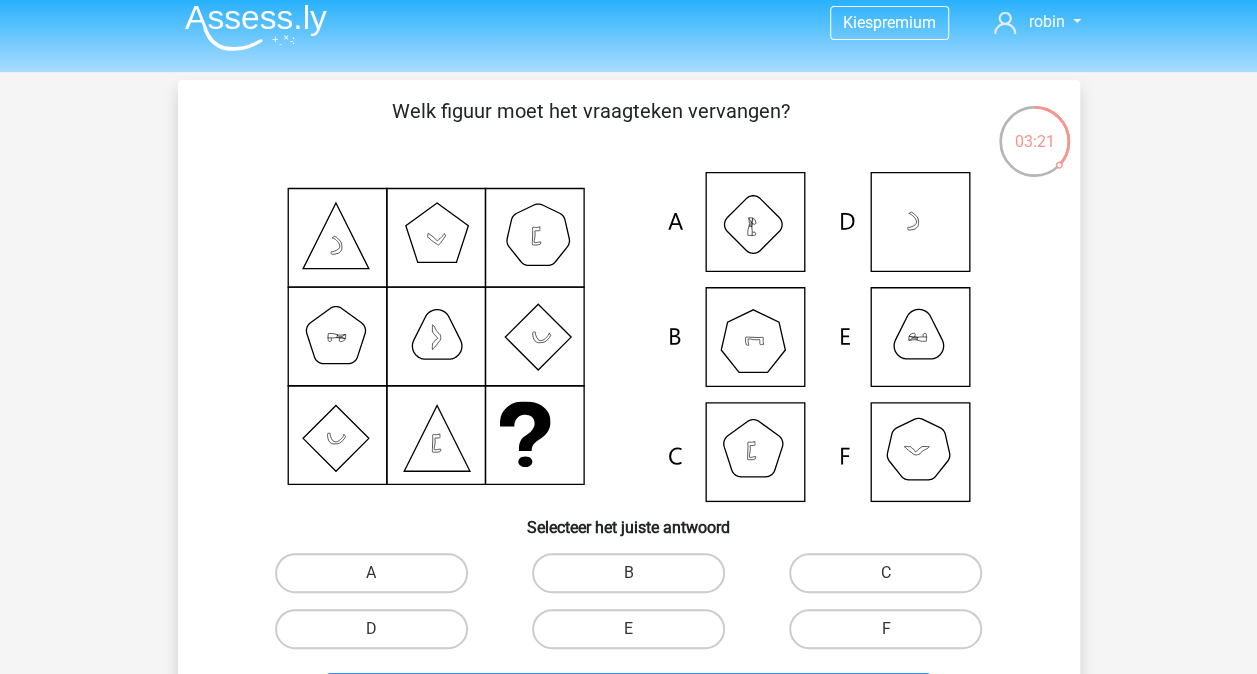 scroll, scrollTop: 0, scrollLeft: 0, axis: both 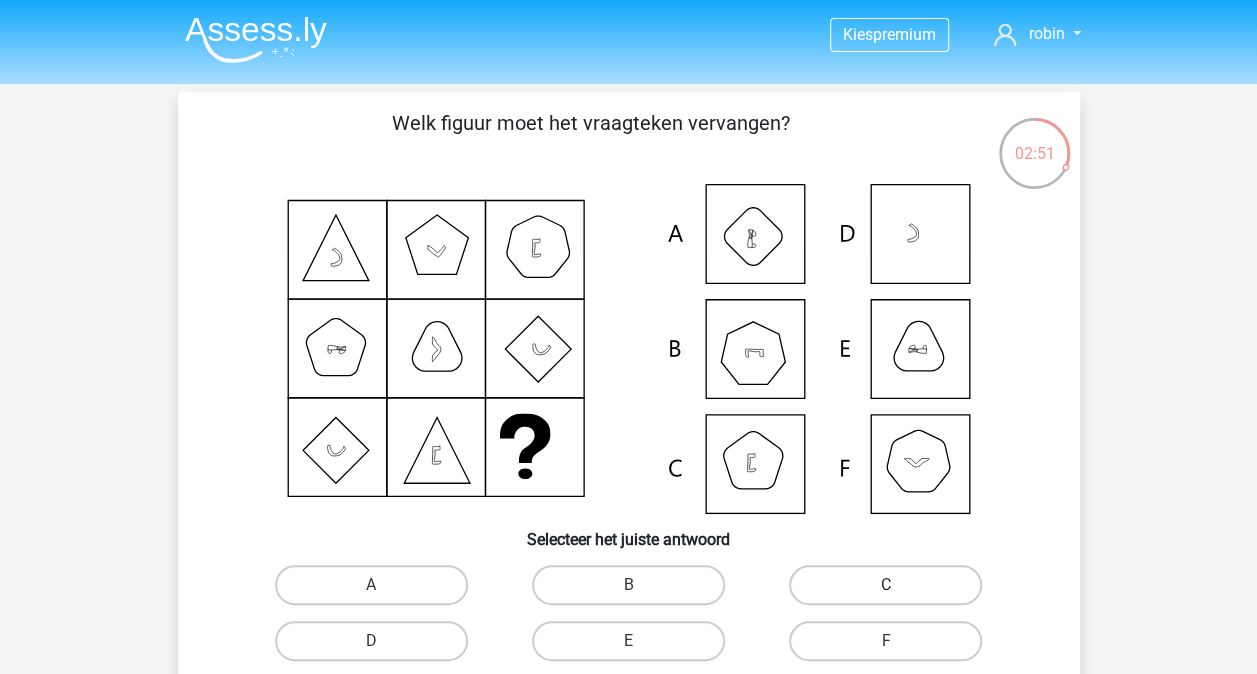 click on "C" at bounding box center (885, 585) 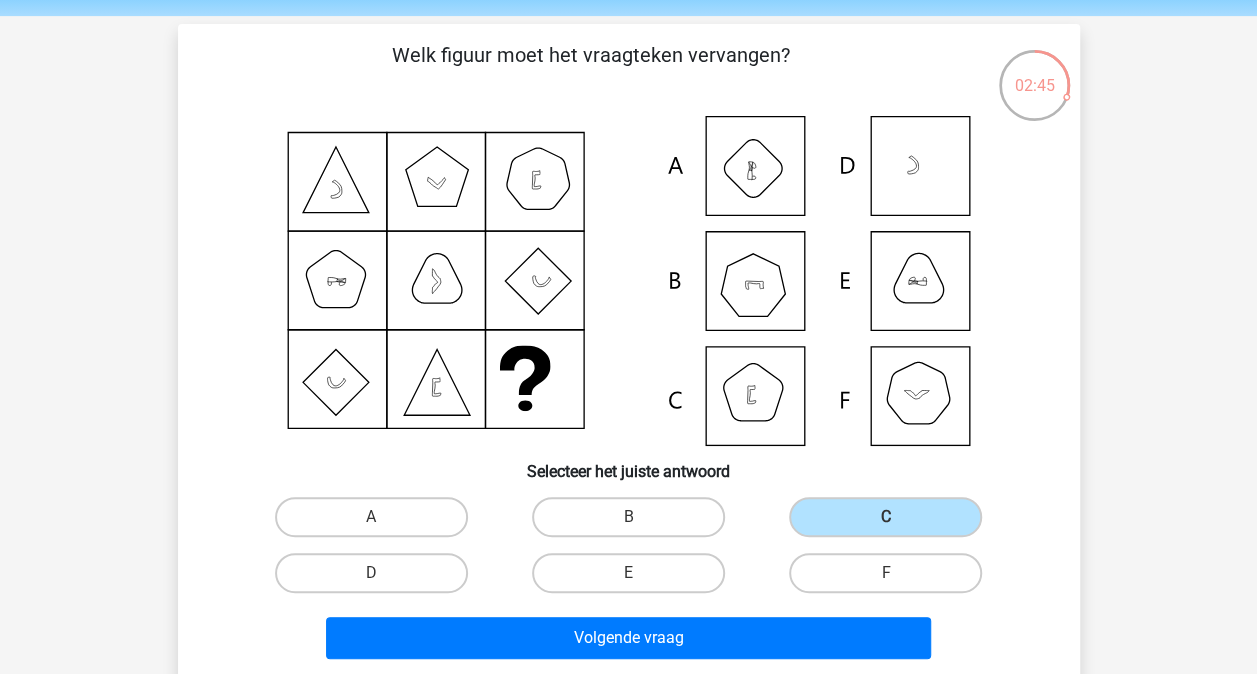 scroll, scrollTop: 100, scrollLeft: 0, axis: vertical 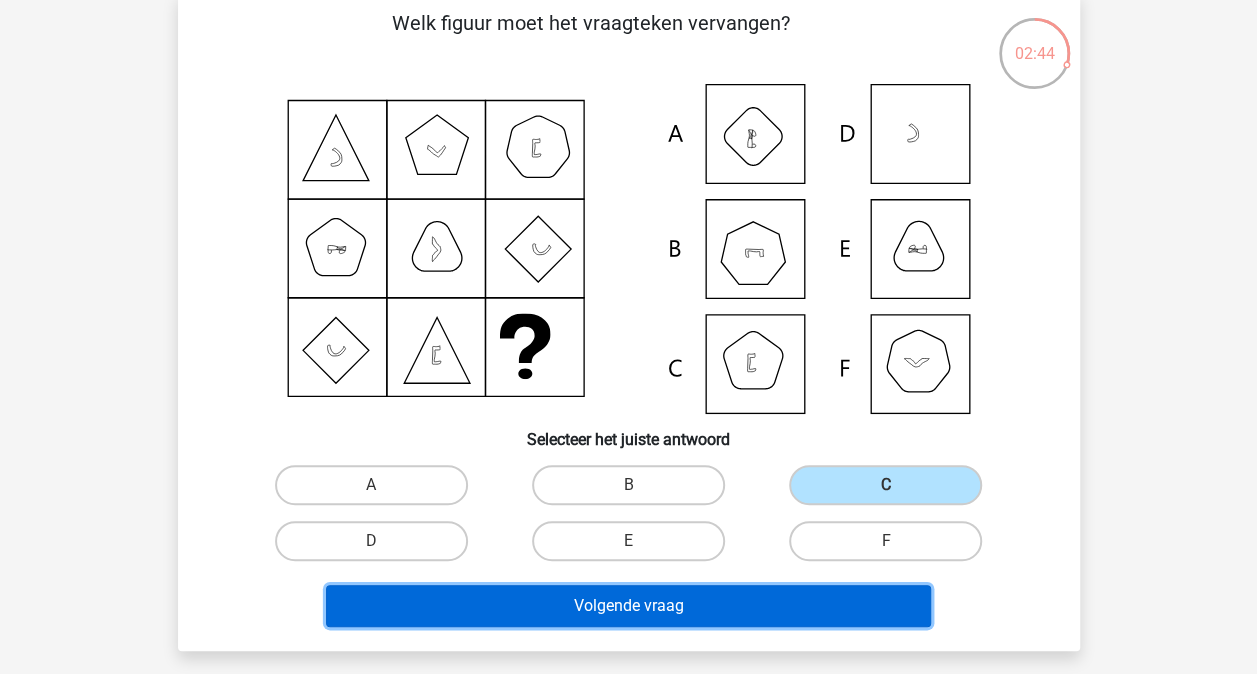 click on "Volgende vraag" at bounding box center [628, 606] 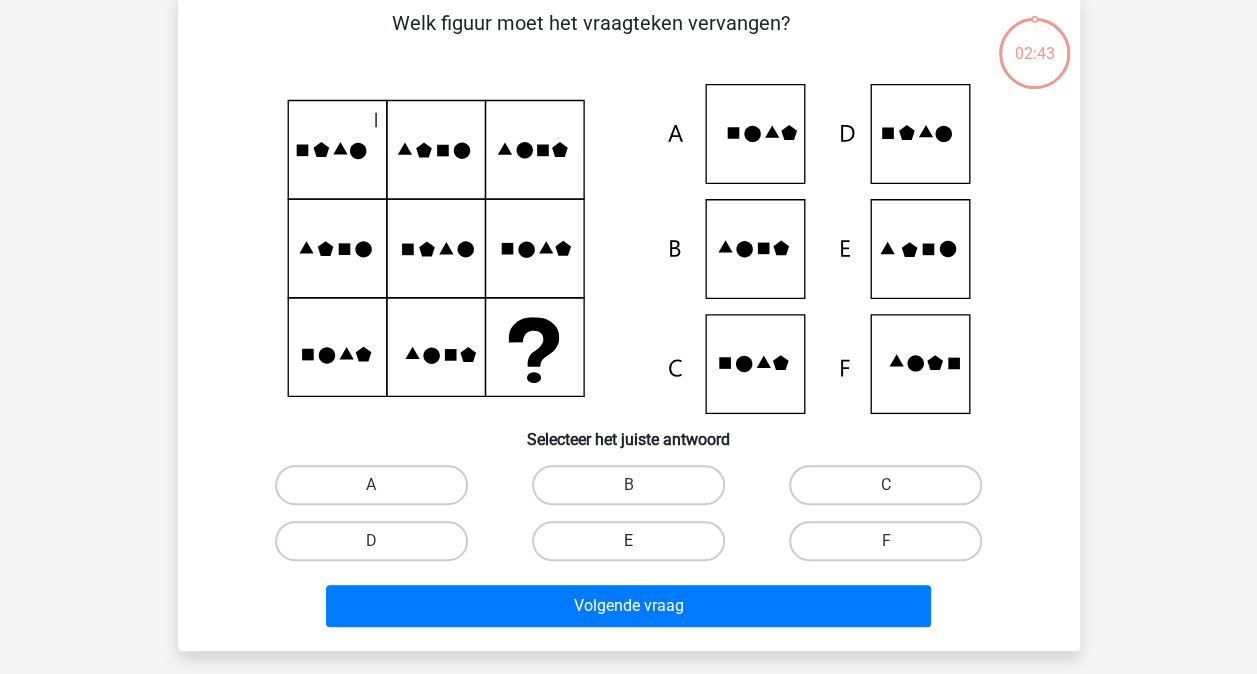 scroll, scrollTop: 92, scrollLeft: 0, axis: vertical 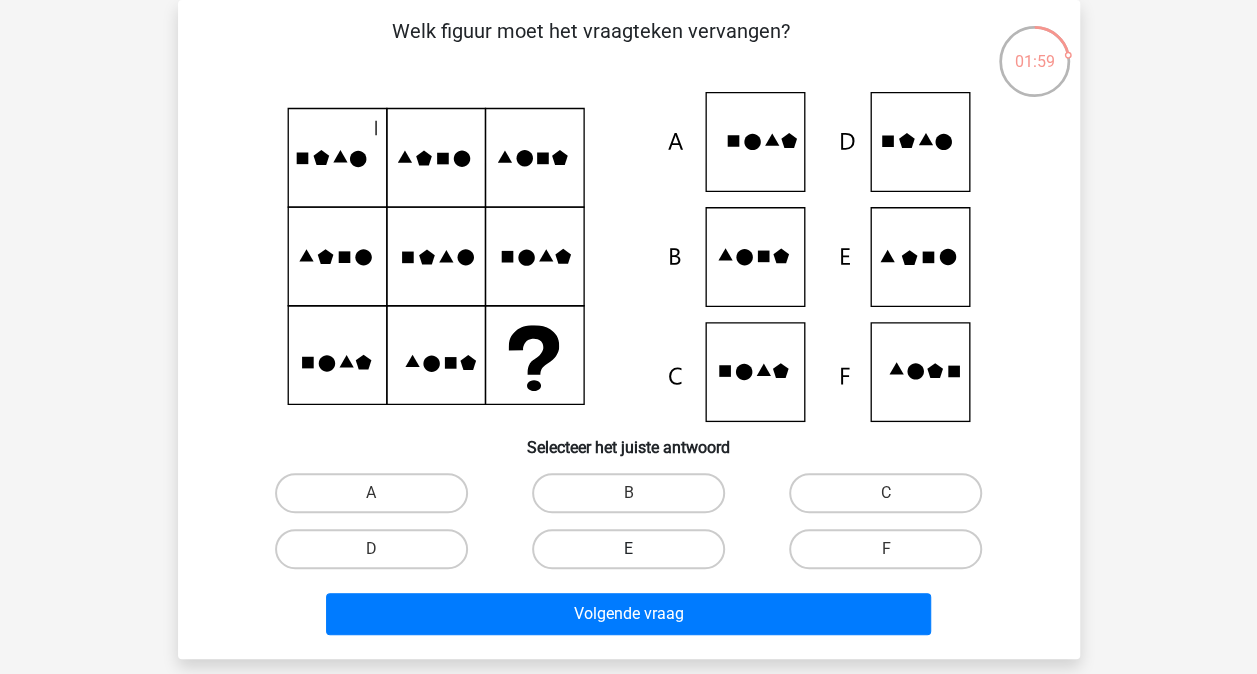 click on "E" at bounding box center (628, 549) 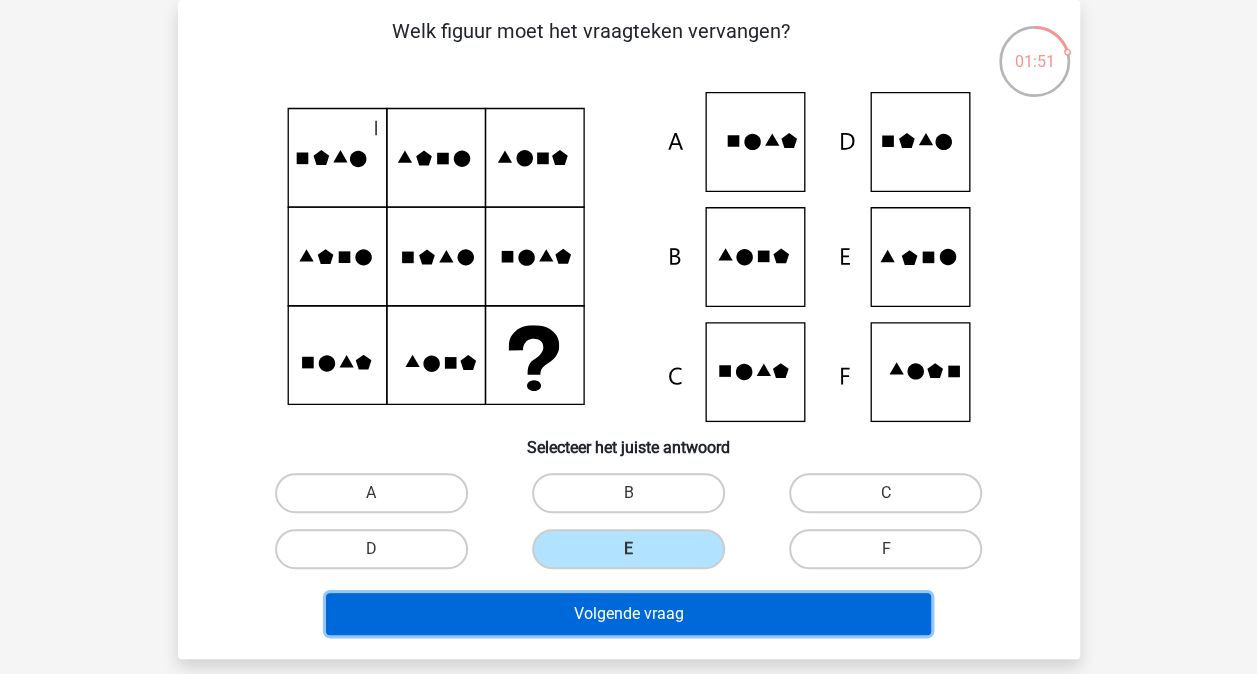 click on "Volgende vraag" at bounding box center (628, 614) 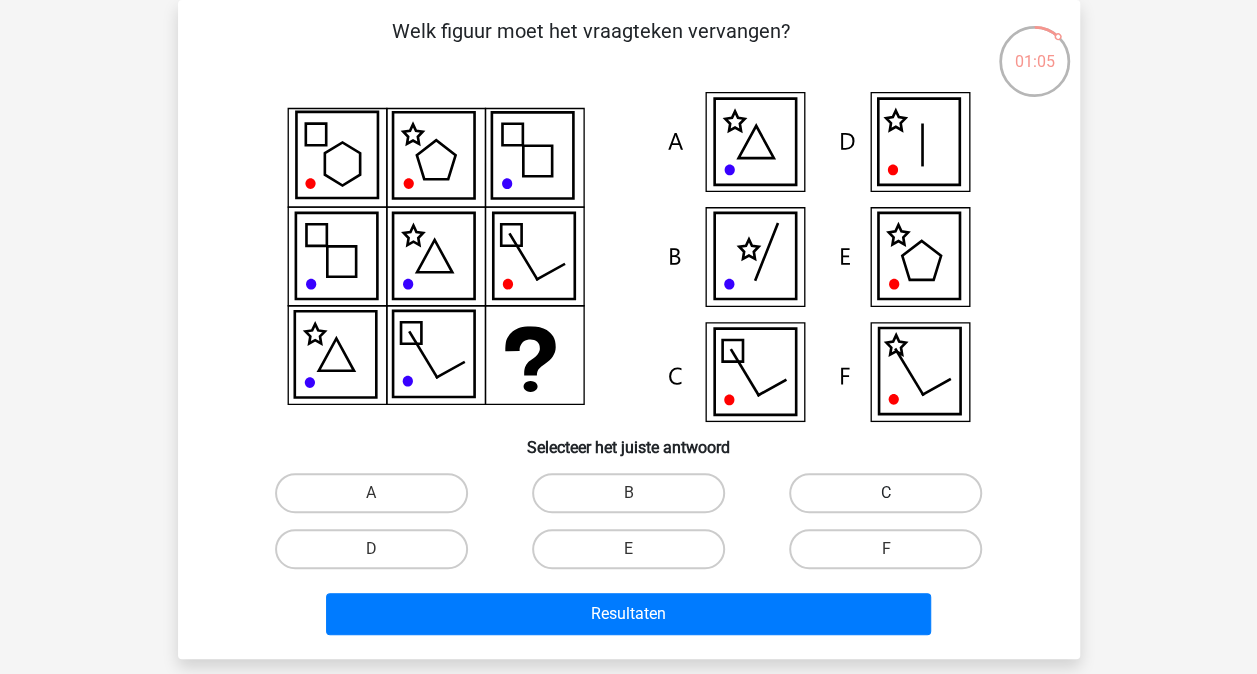 click on "C" at bounding box center (885, 493) 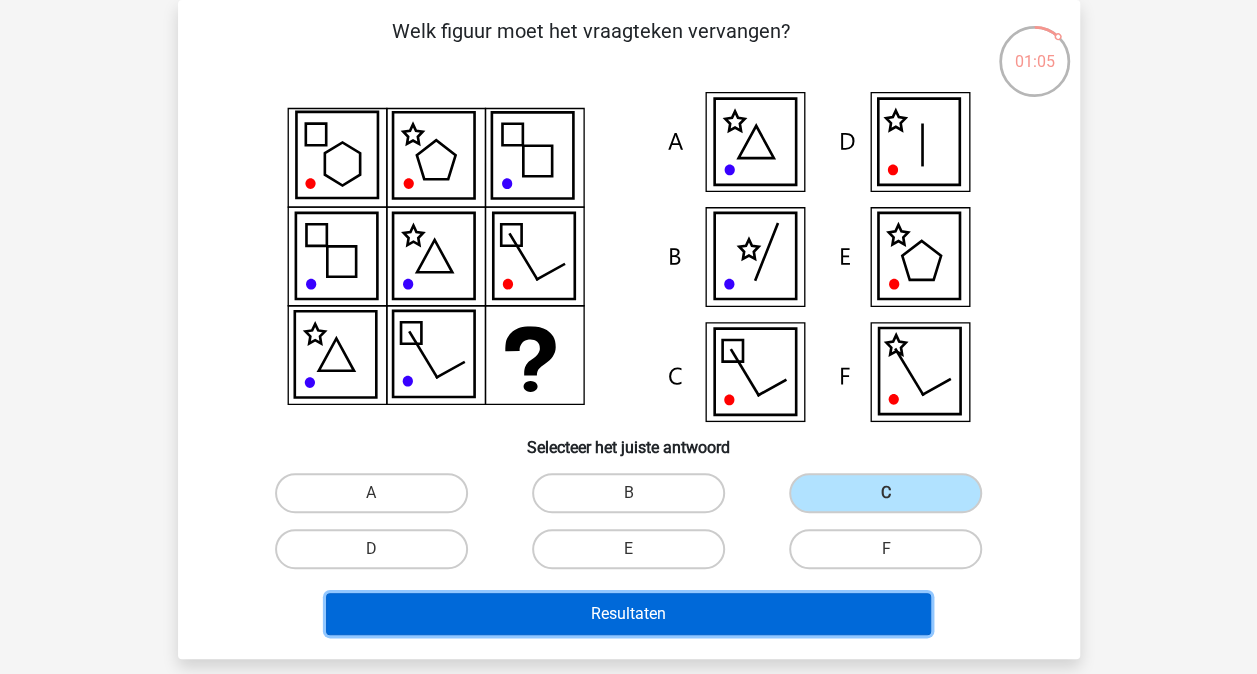 click on "Resultaten" at bounding box center [628, 614] 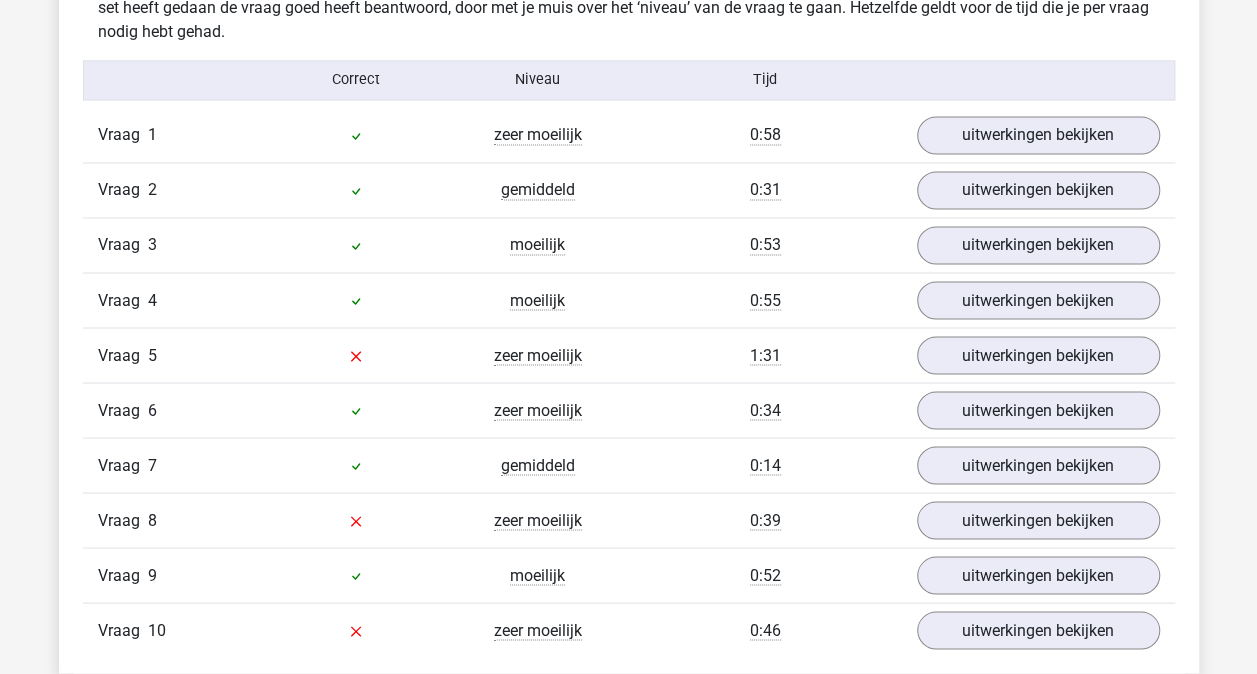 scroll, scrollTop: 1600, scrollLeft: 0, axis: vertical 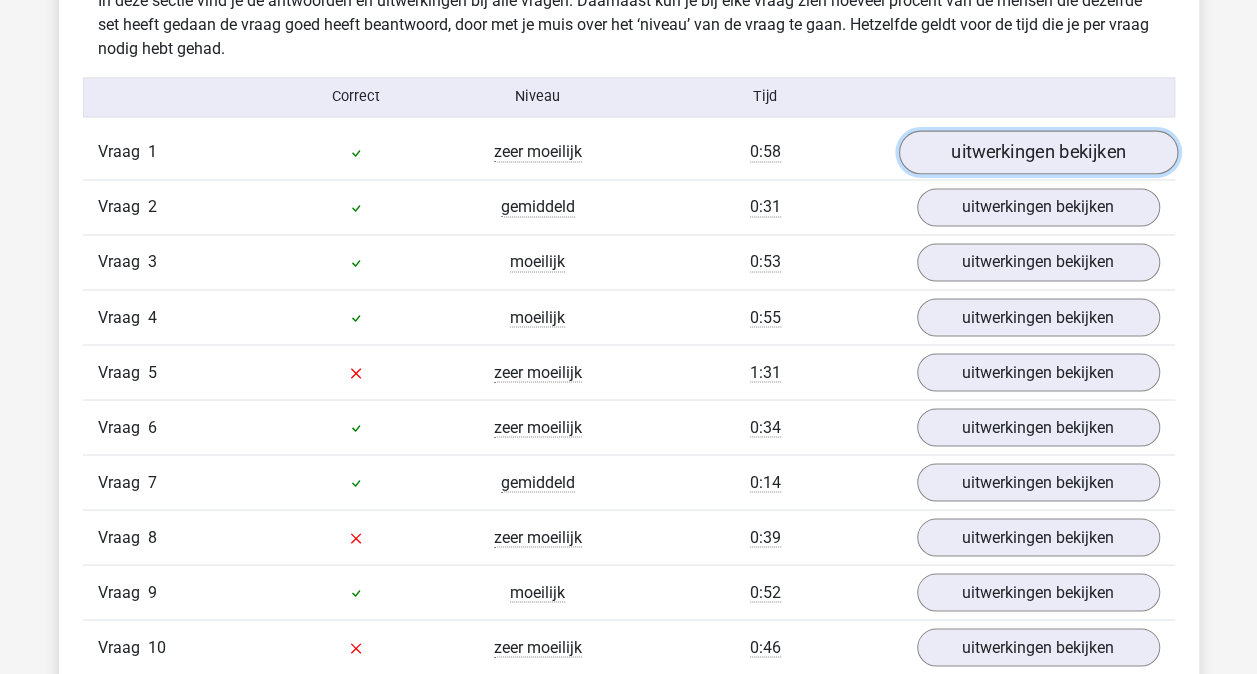 click on "uitwerkingen bekijken" at bounding box center (1037, 152) 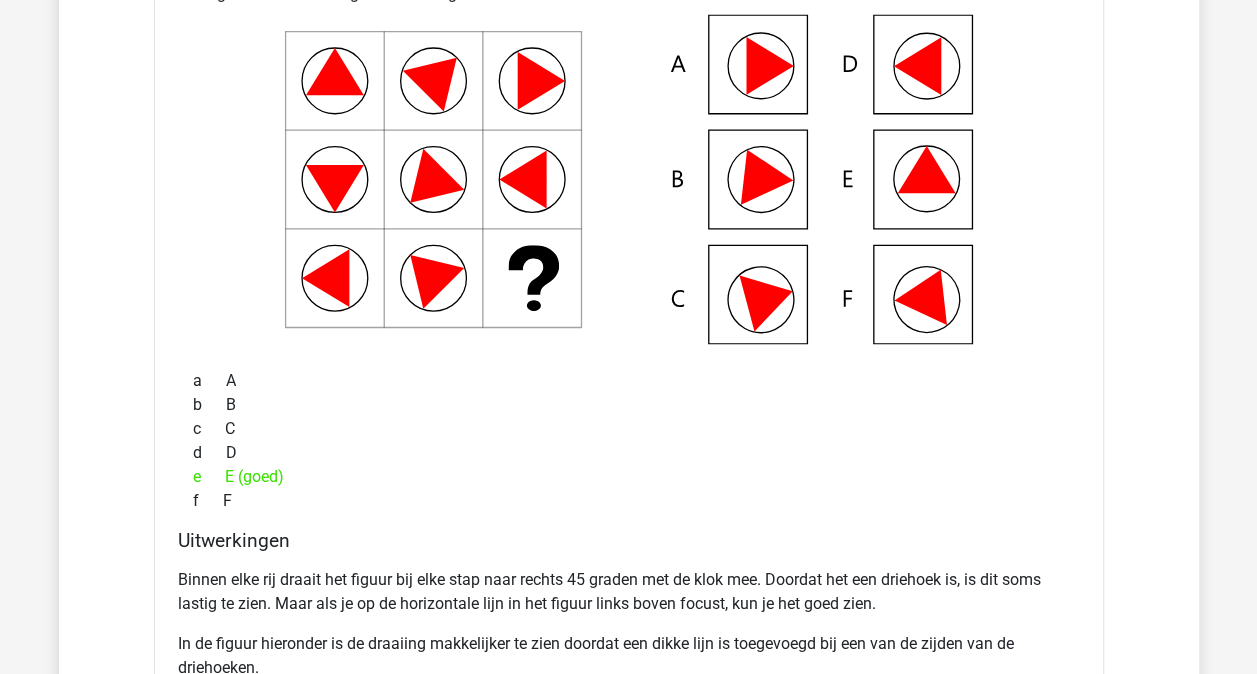 scroll, scrollTop: 1800, scrollLeft: 0, axis: vertical 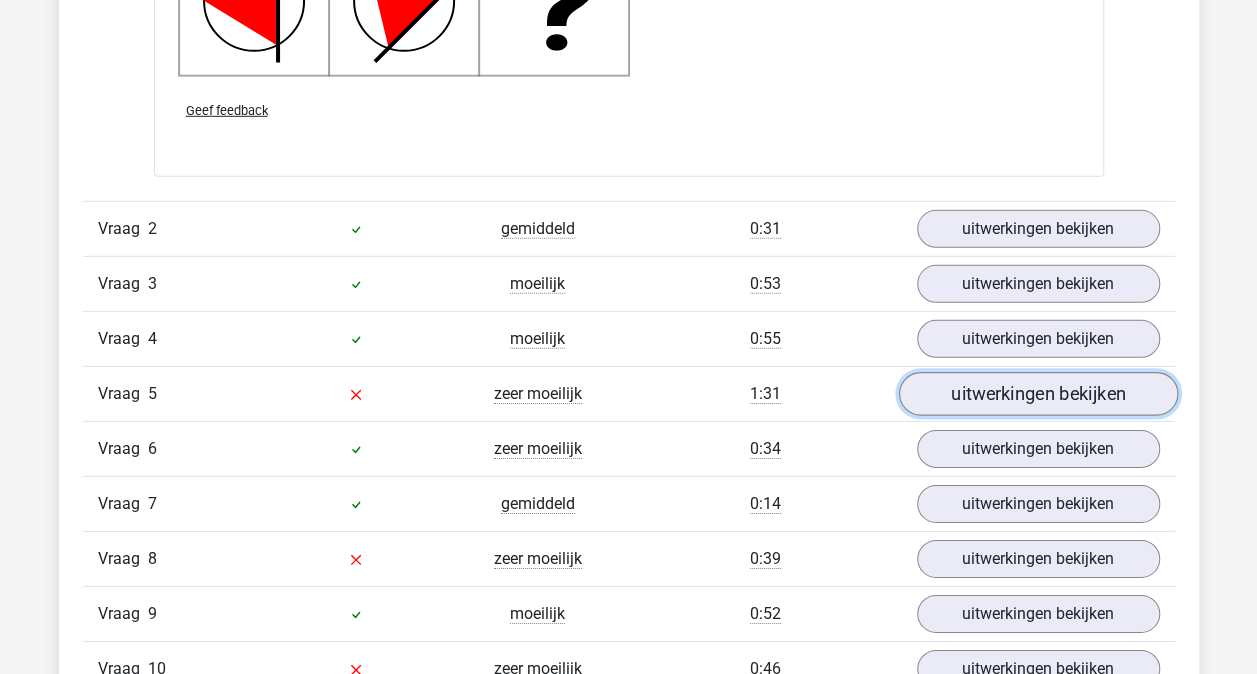 click on "uitwerkingen bekijken" at bounding box center [1037, 394] 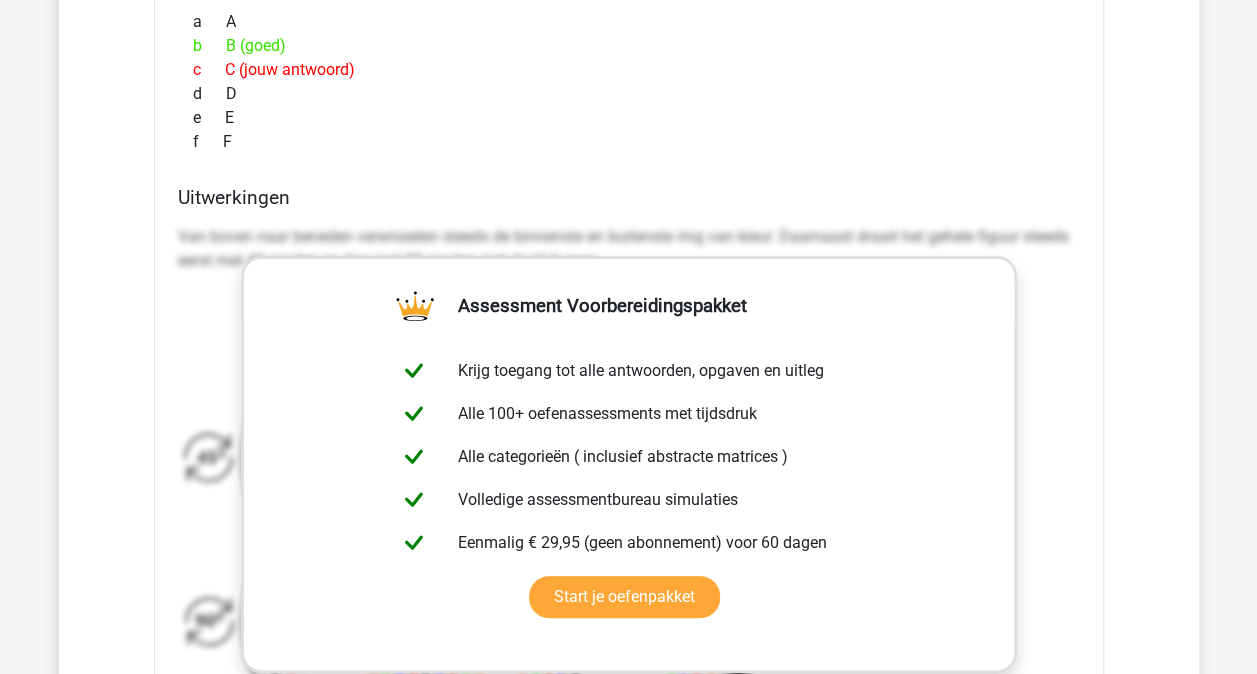 scroll, scrollTop: 4100, scrollLeft: 0, axis: vertical 